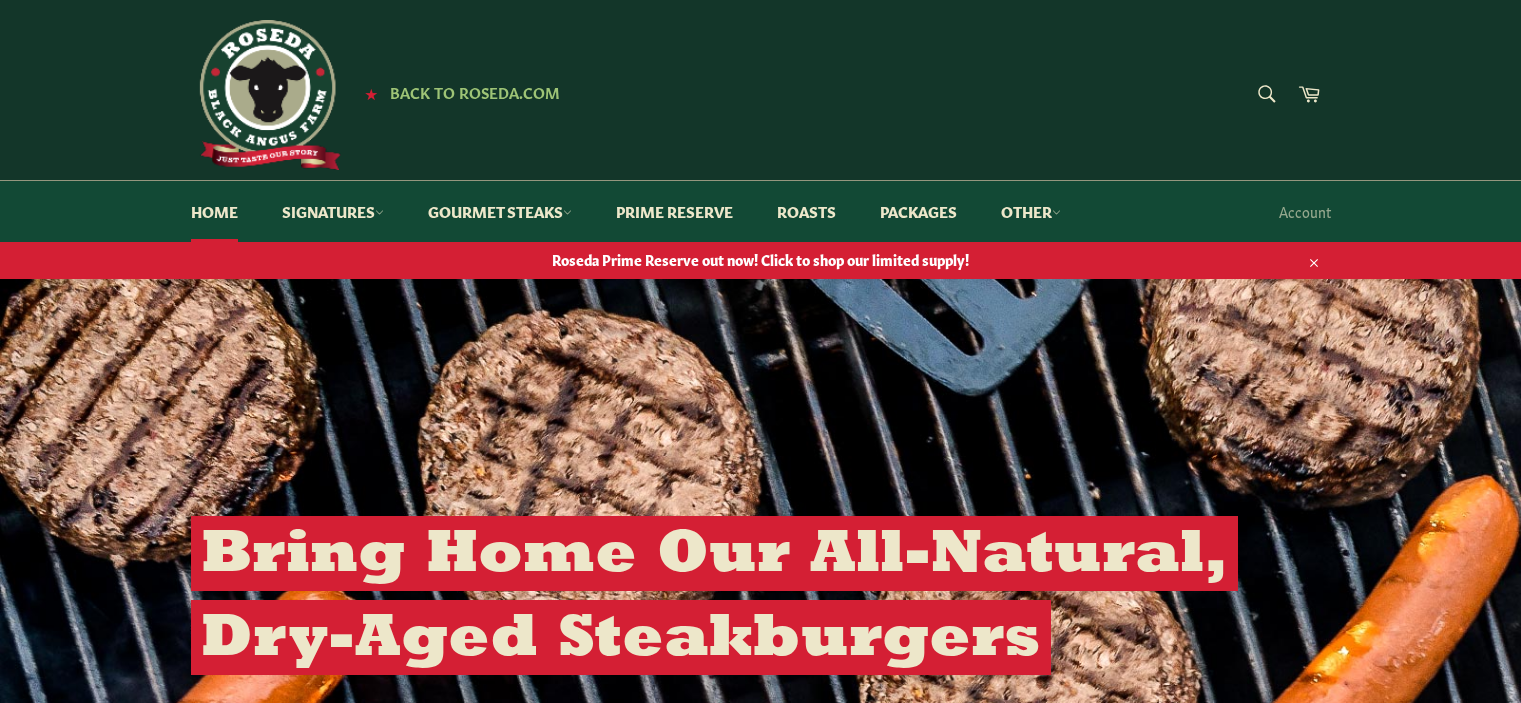 scroll, scrollTop: 0, scrollLeft: 0, axis: both 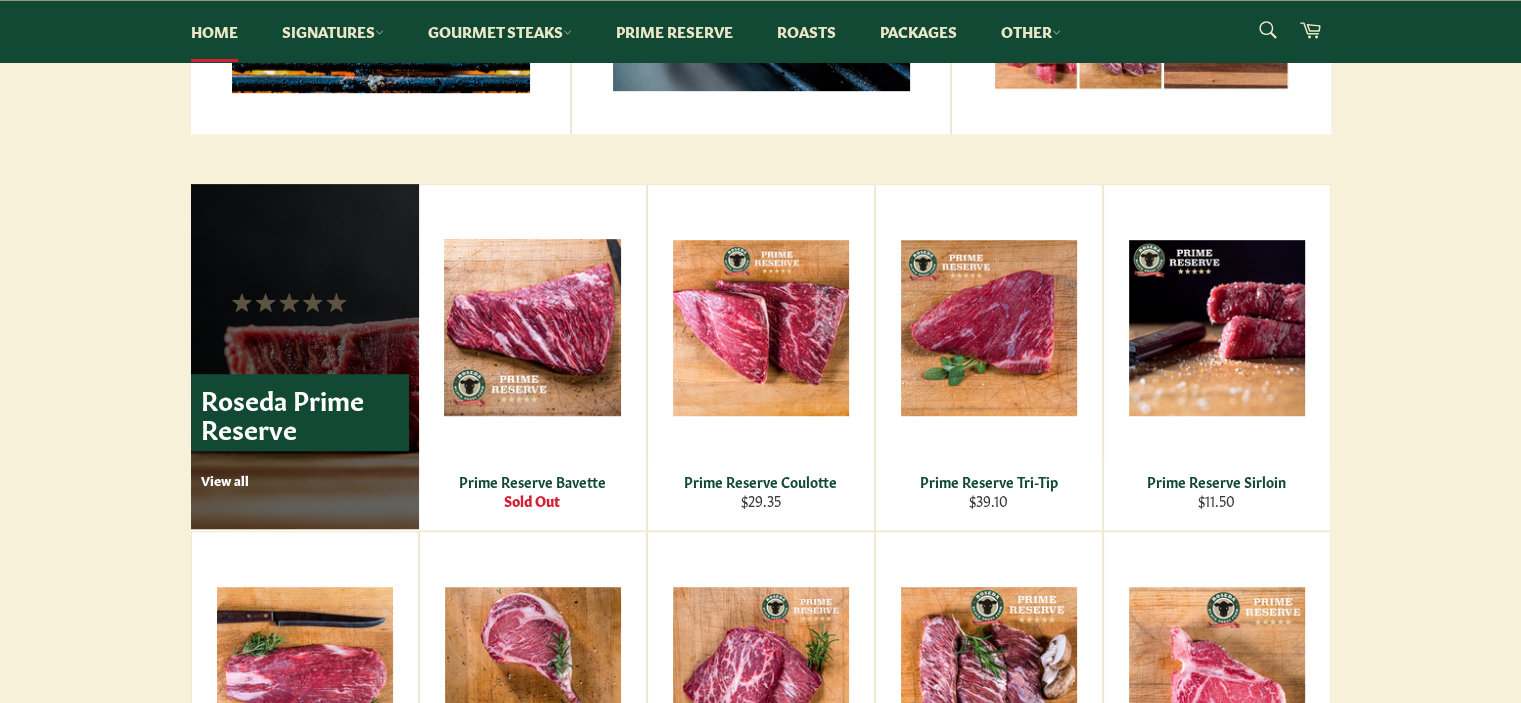 click on "Roseda Prime Reserve
View all" at bounding box center [305, 356] 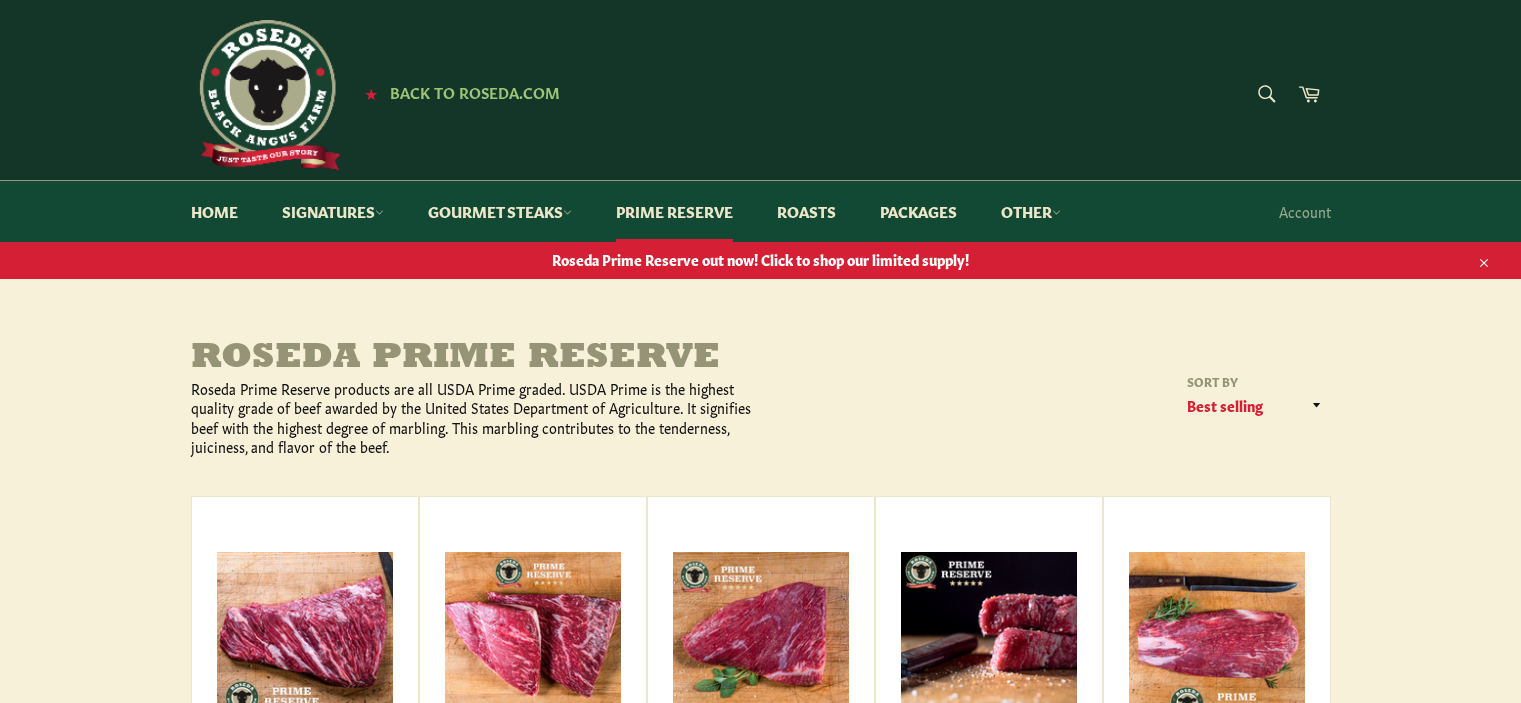 scroll, scrollTop: 0, scrollLeft: 0, axis: both 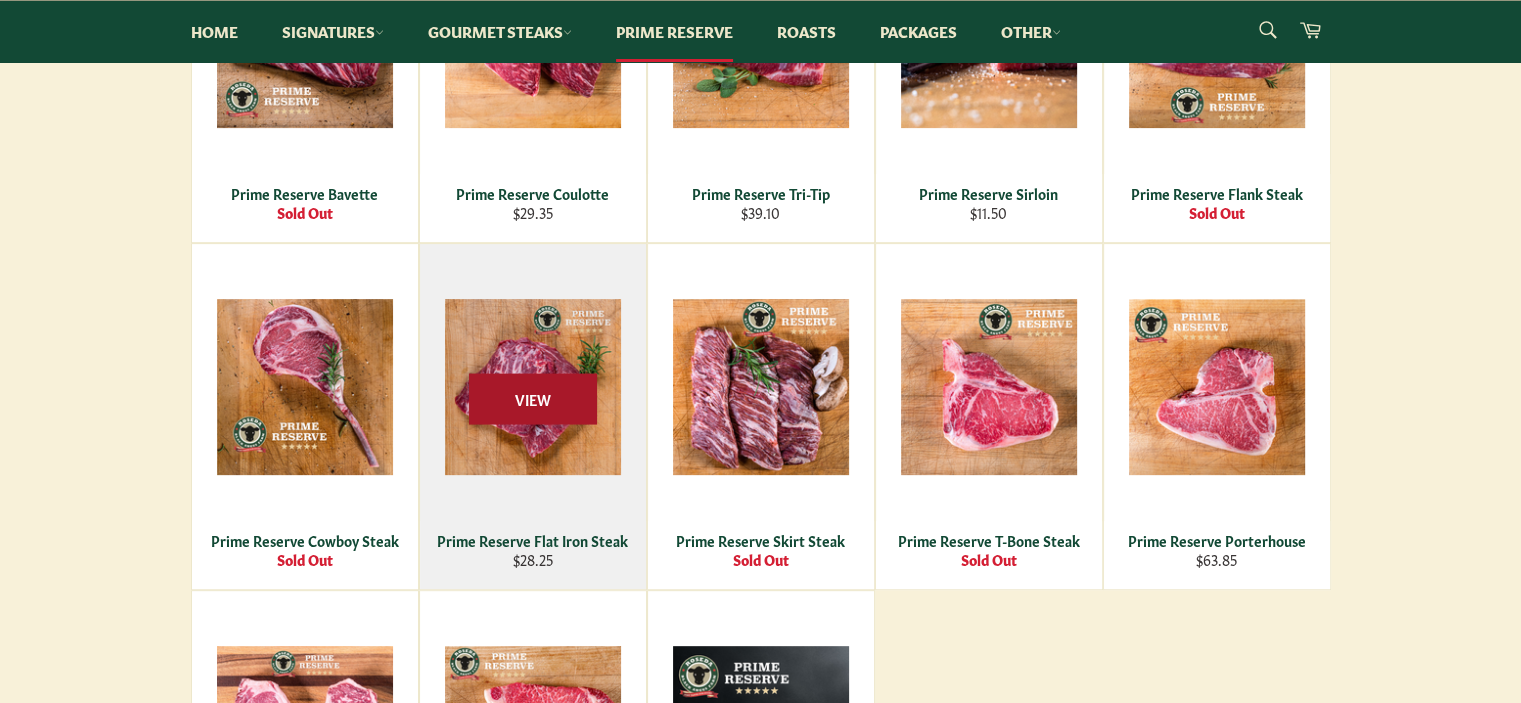 click on "View" at bounding box center (533, 398) 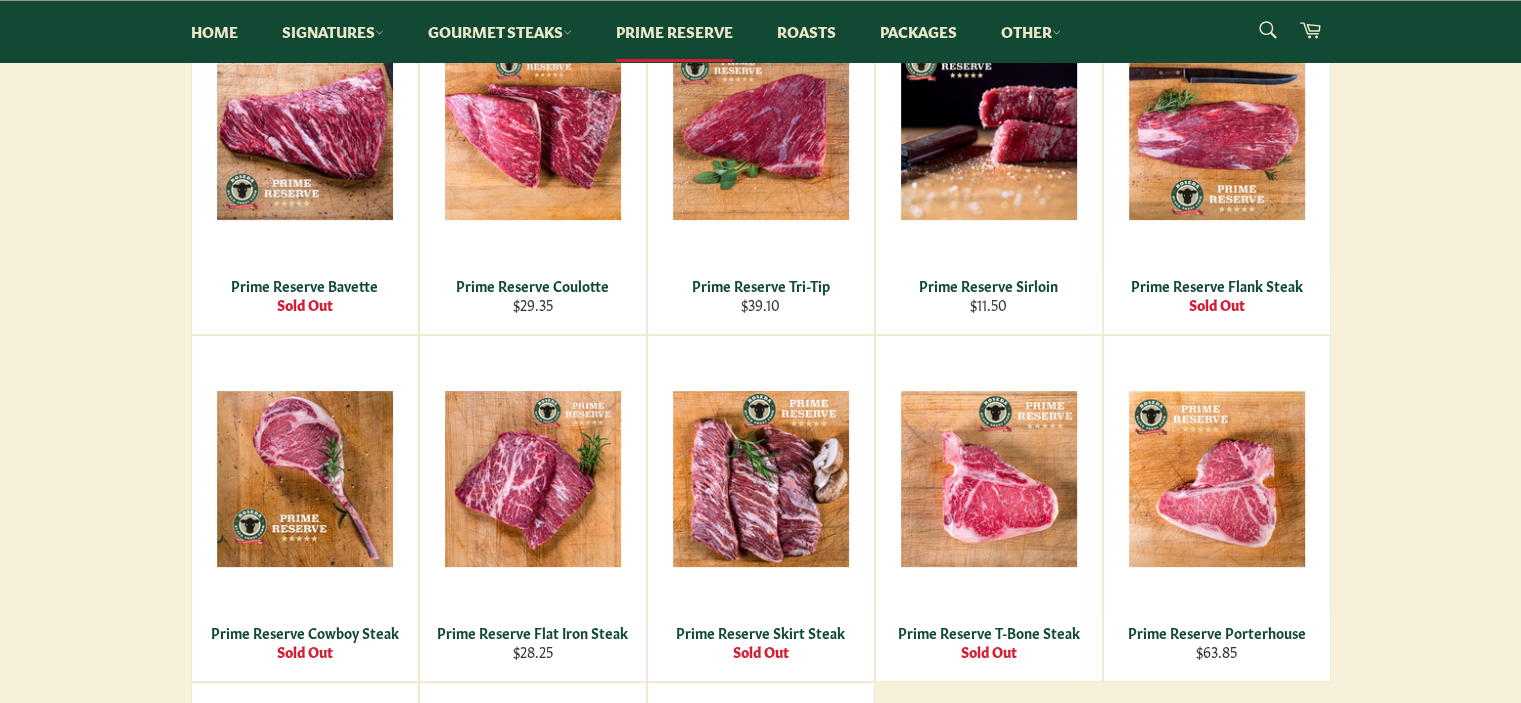 scroll, scrollTop: 400, scrollLeft: 0, axis: vertical 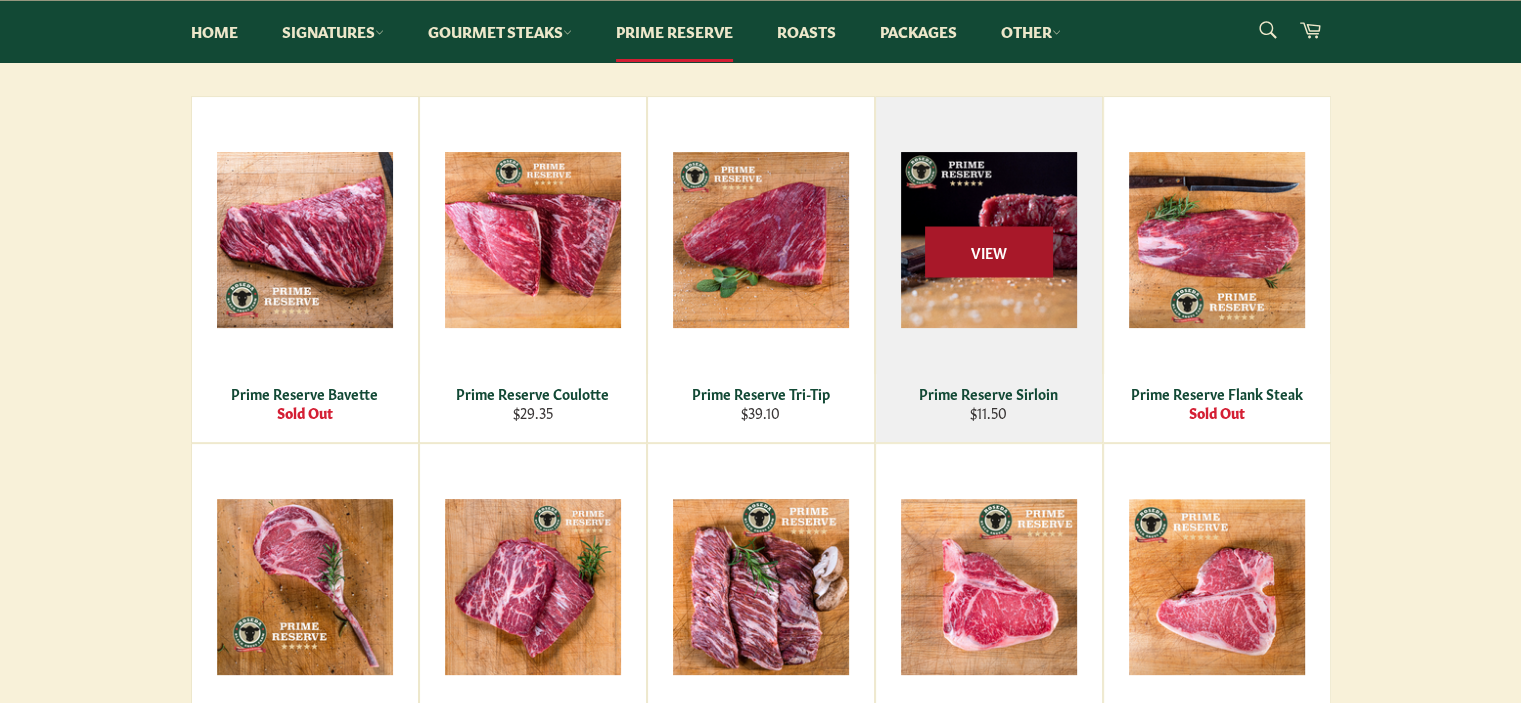 click on "View" at bounding box center [989, 251] 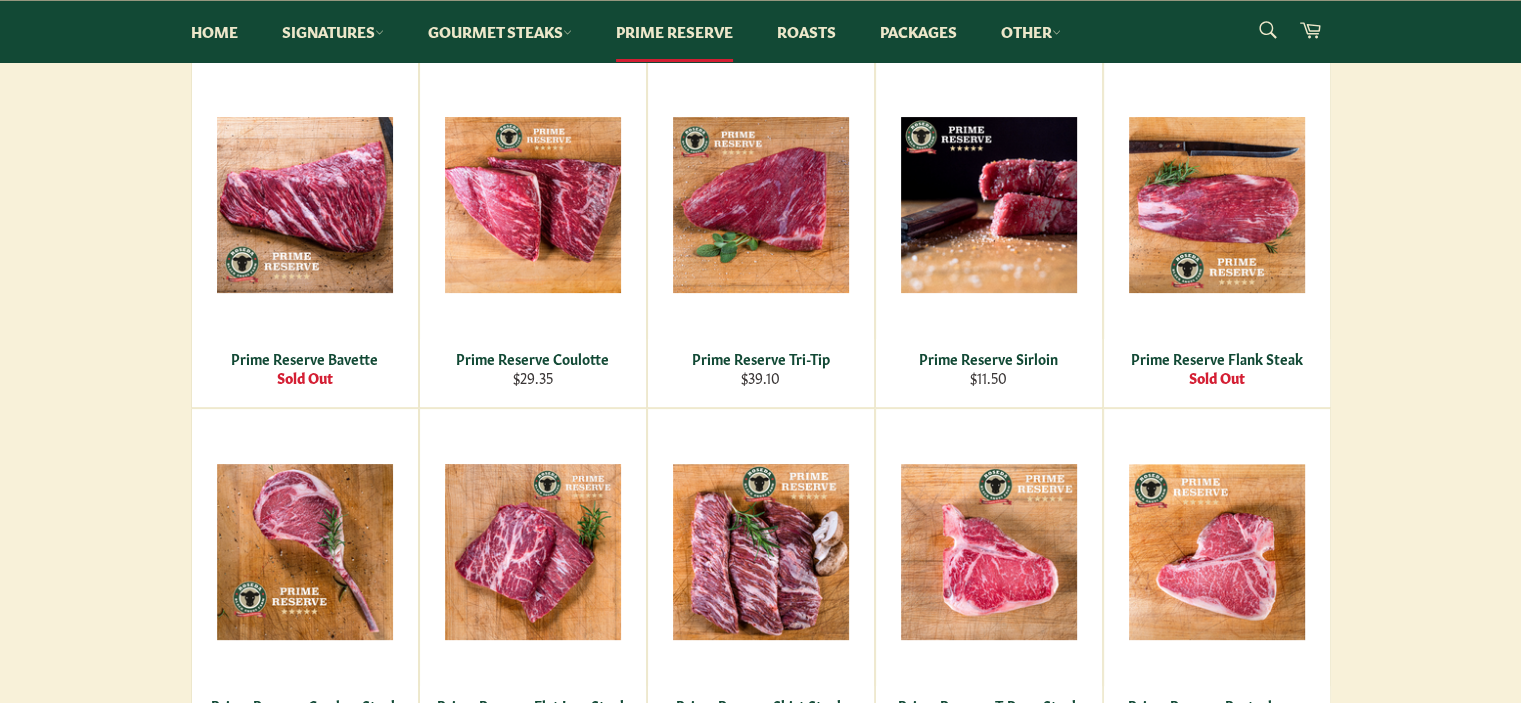 scroll, scrollTop: 400, scrollLeft: 0, axis: vertical 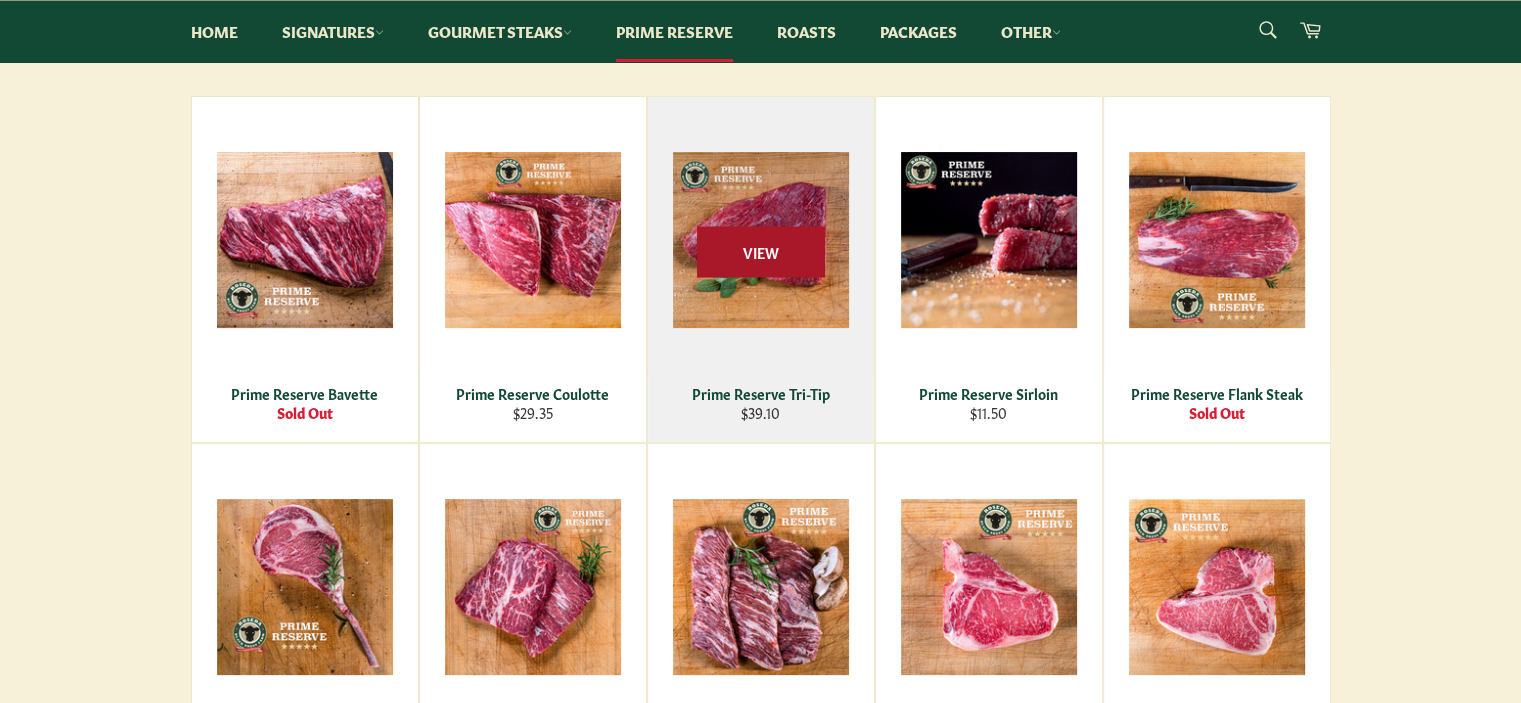 click on "View" at bounding box center [761, 251] 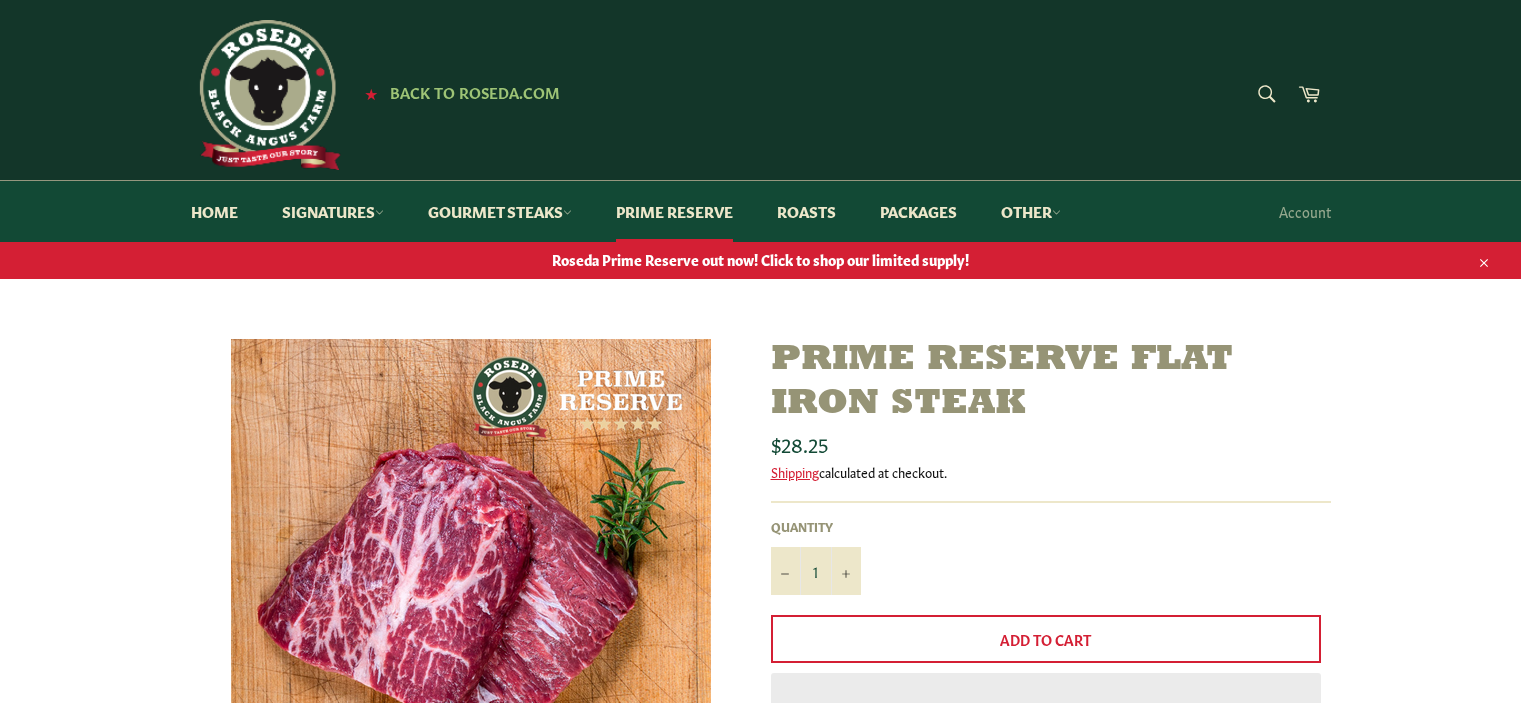 scroll, scrollTop: 0, scrollLeft: 0, axis: both 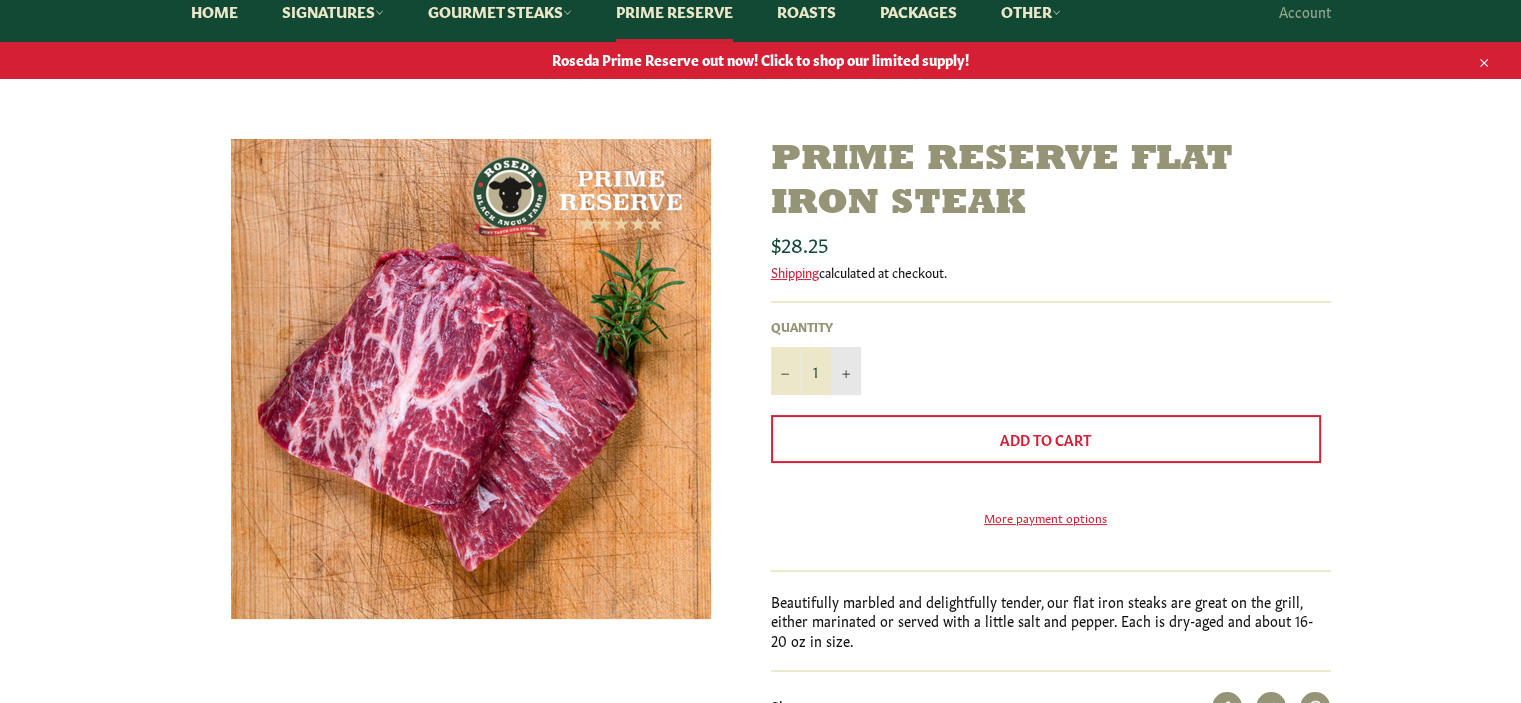 click 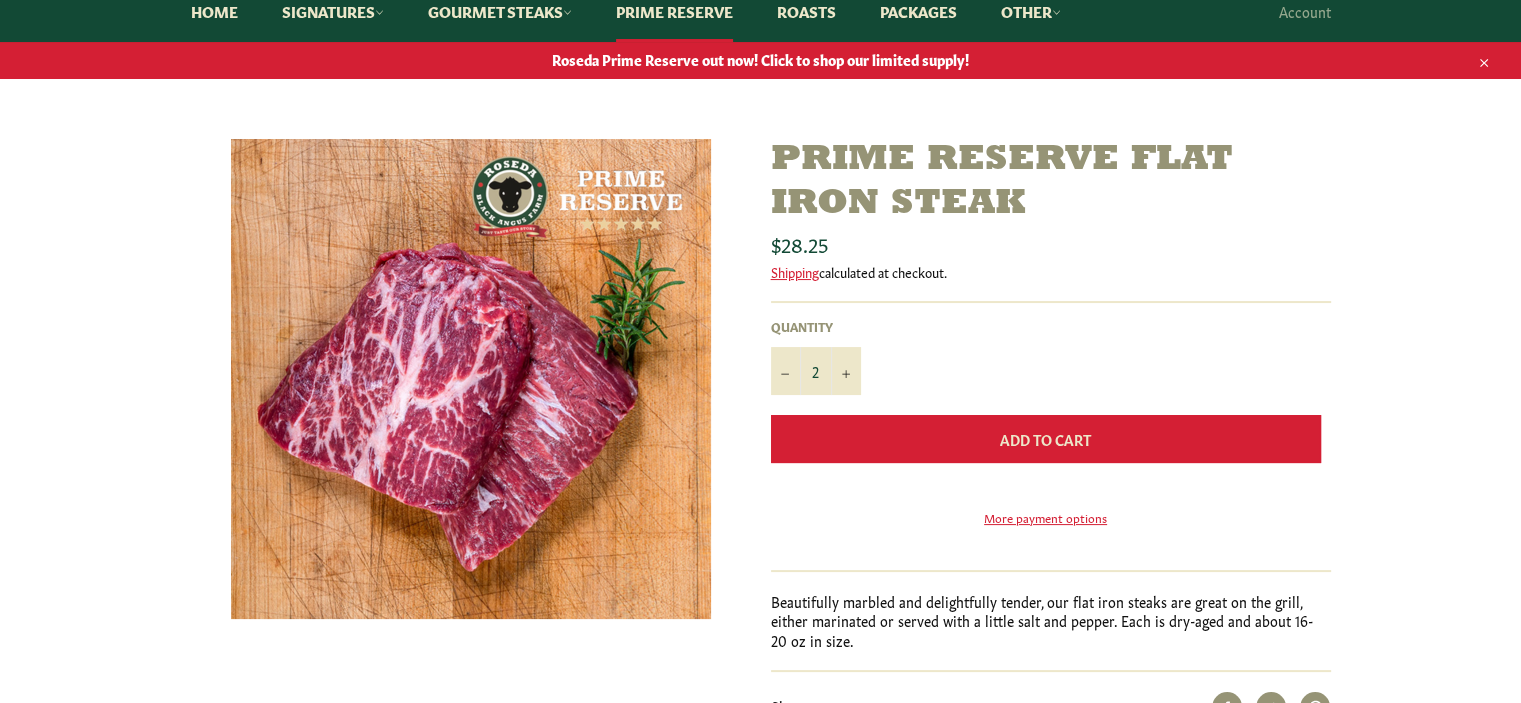 click on "Add to Cart" at bounding box center [1046, 439] 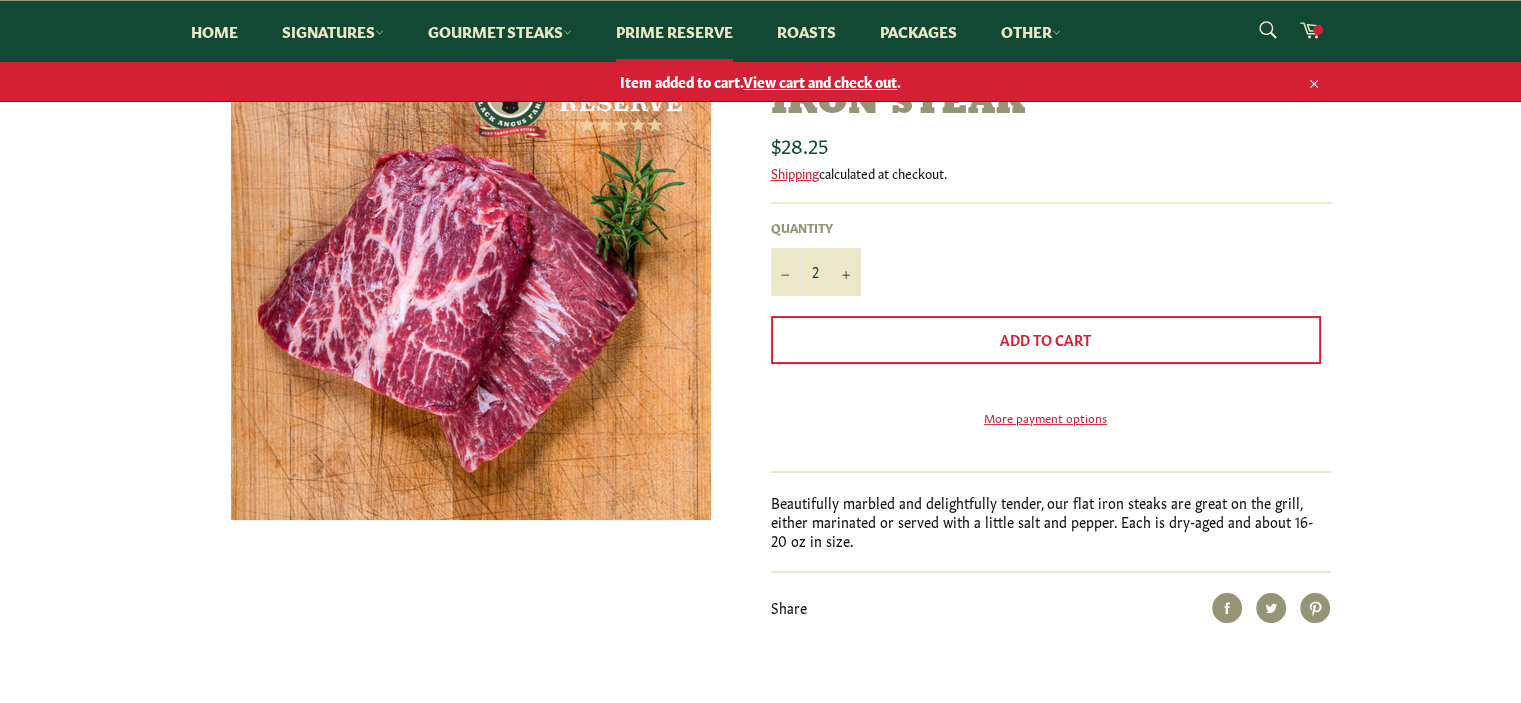 scroll, scrollTop: 500, scrollLeft: 0, axis: vertical 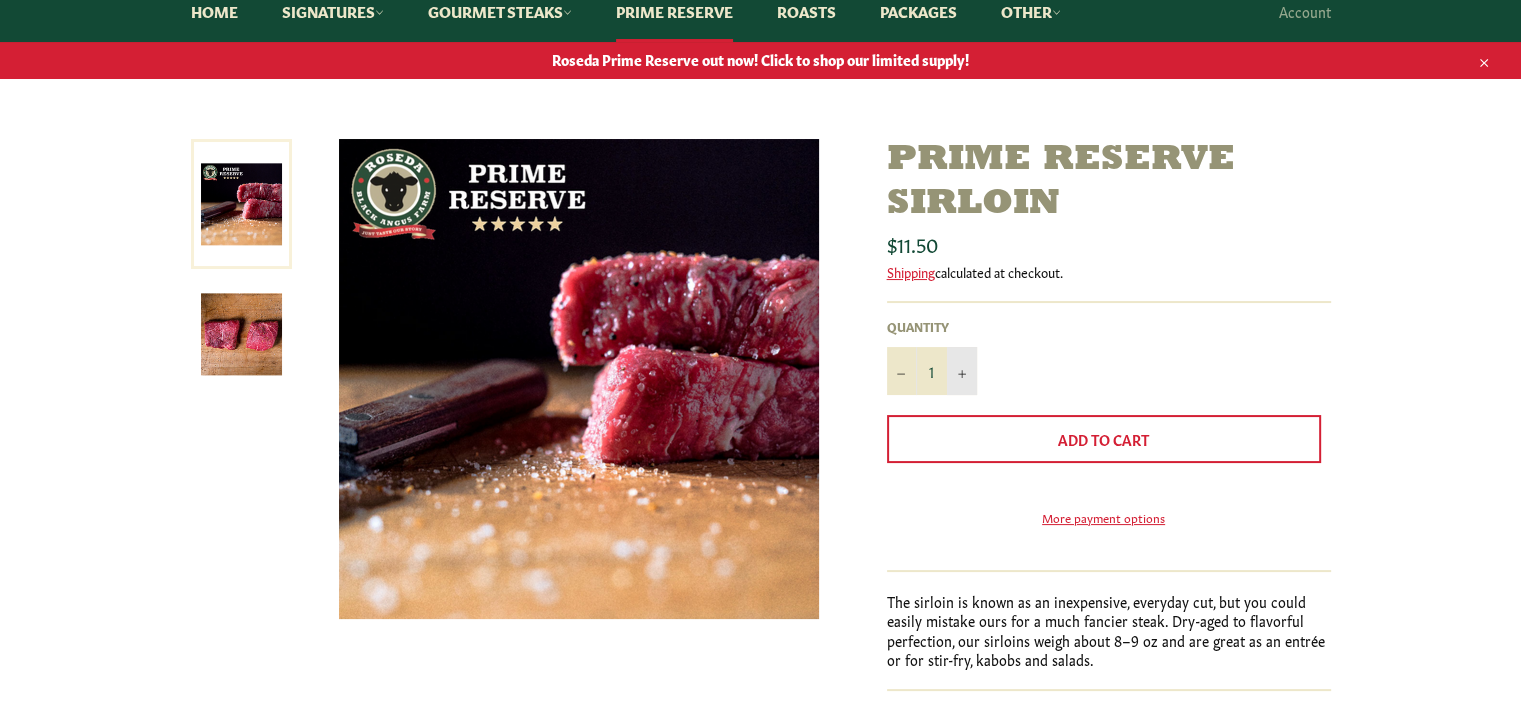 click 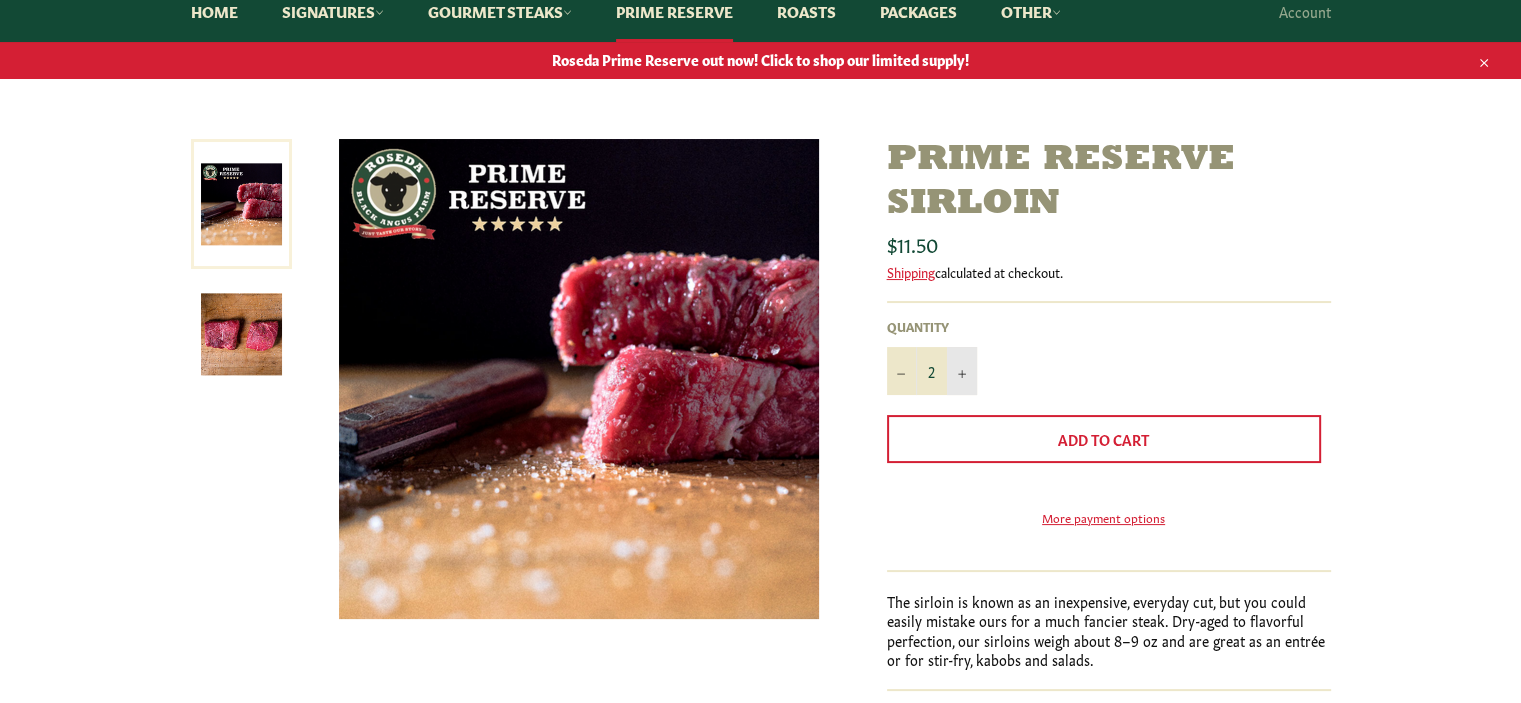 click 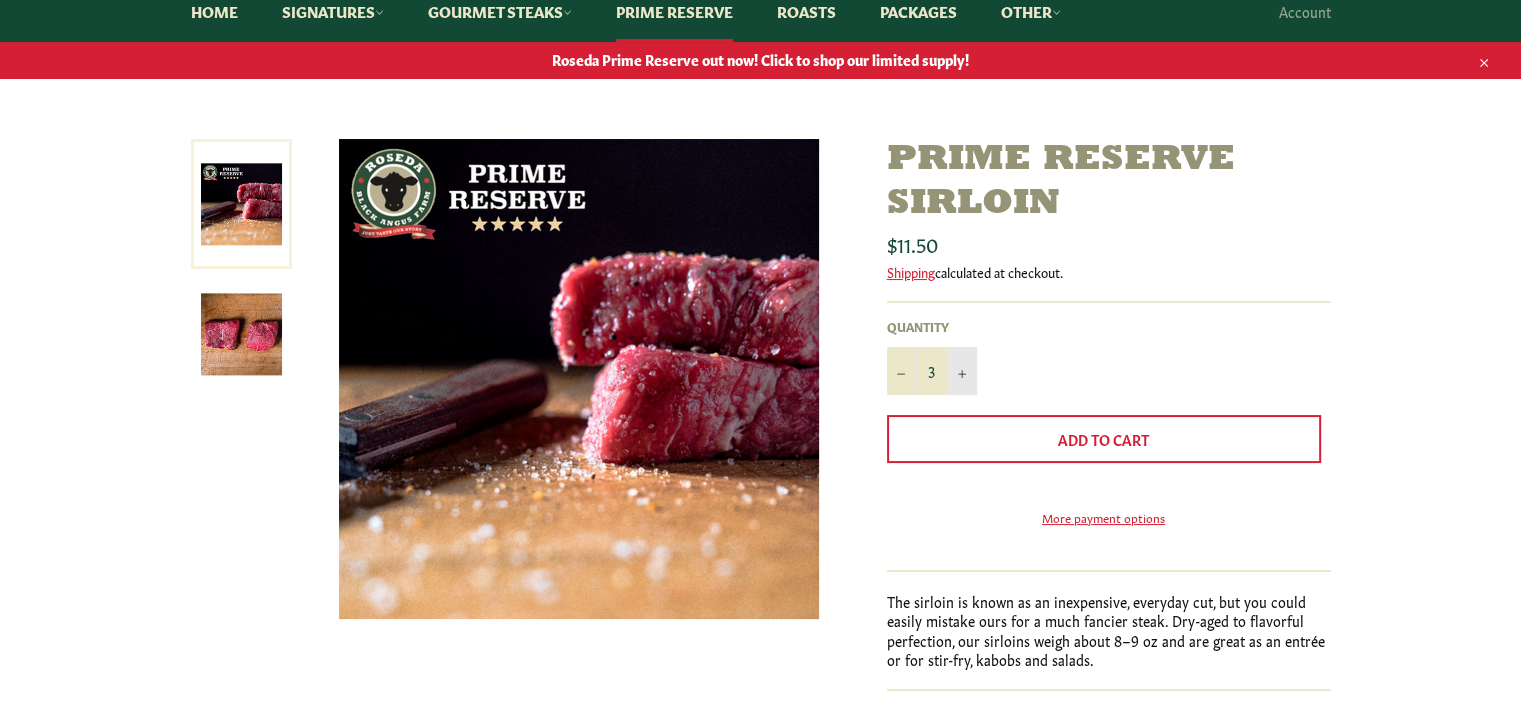 click 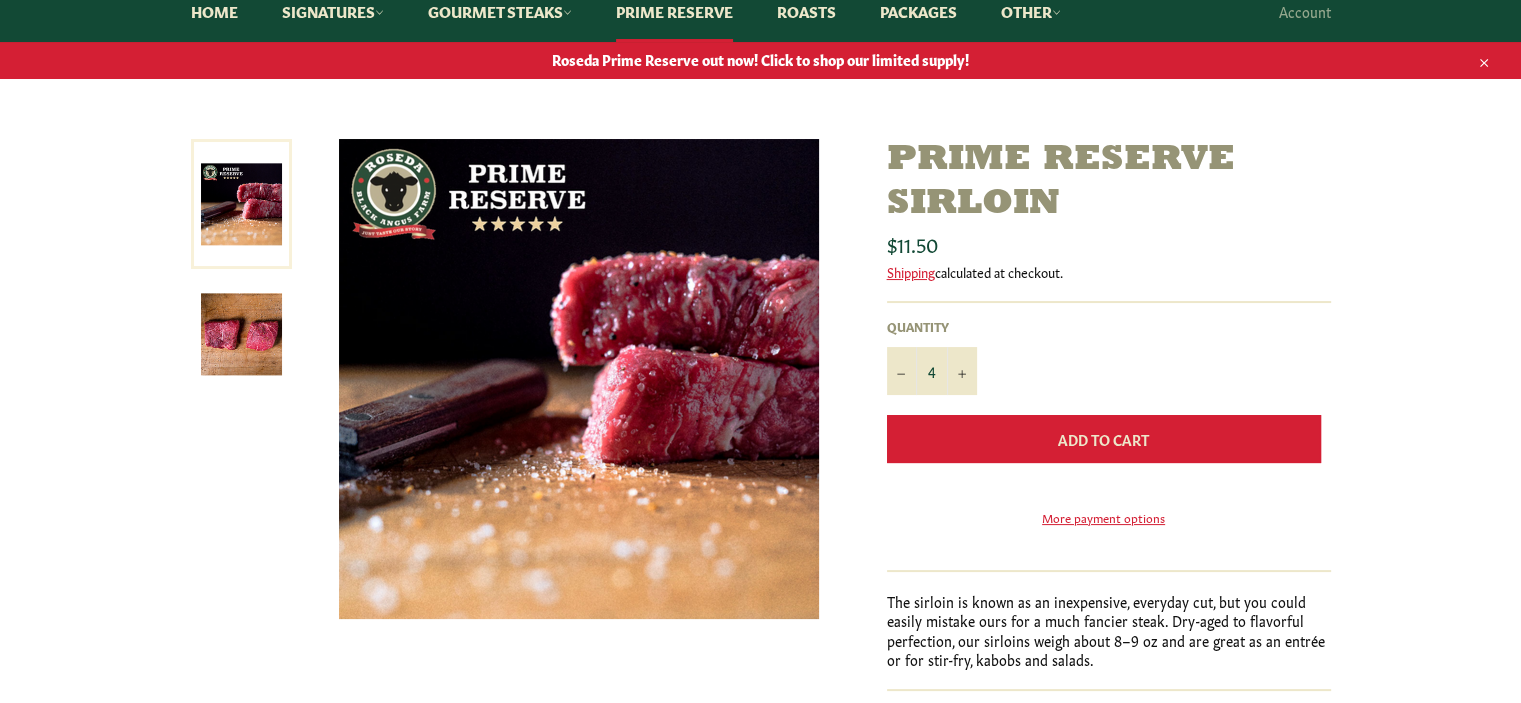 click on "Add to Cart" at bounding box center [1103, 439] 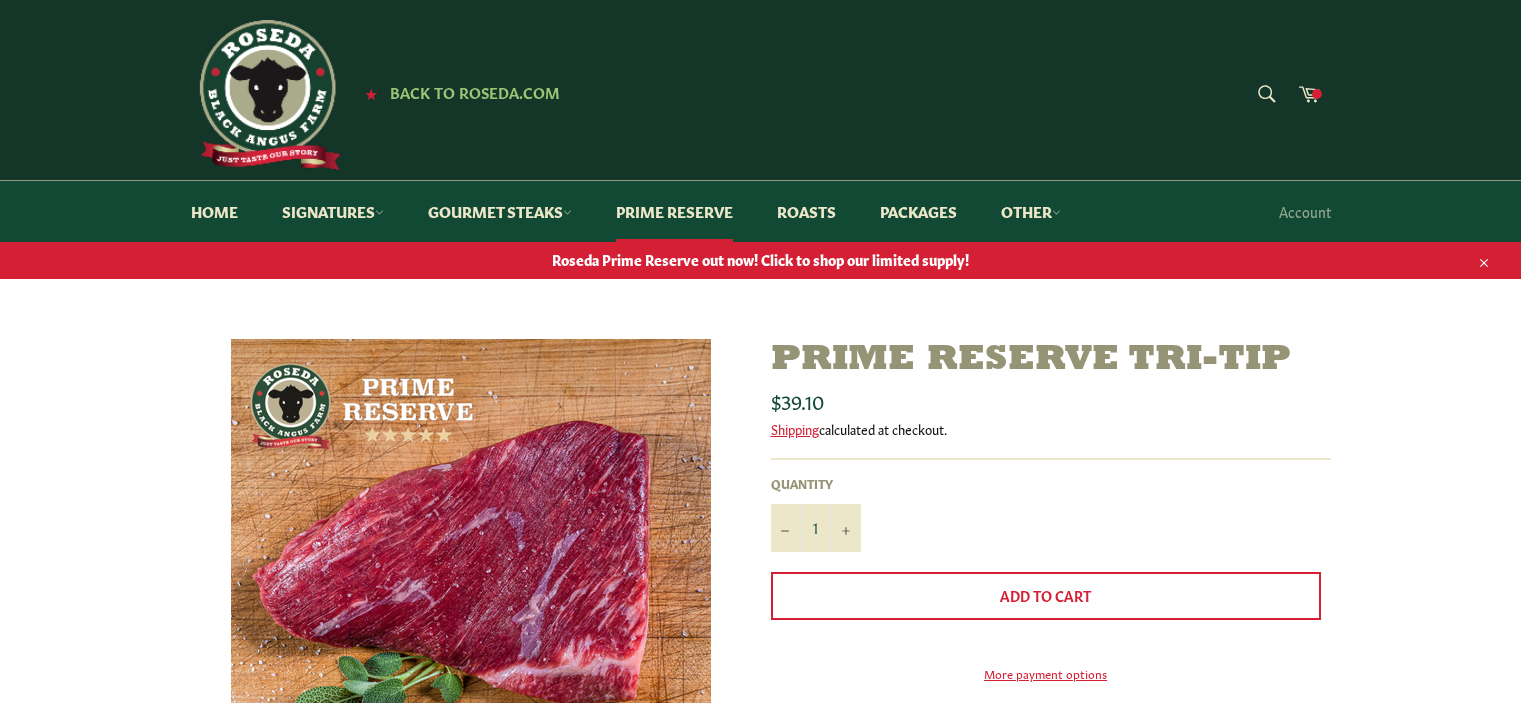 scroll, scrollTop: 0, scrollLeft: 0, axis: both 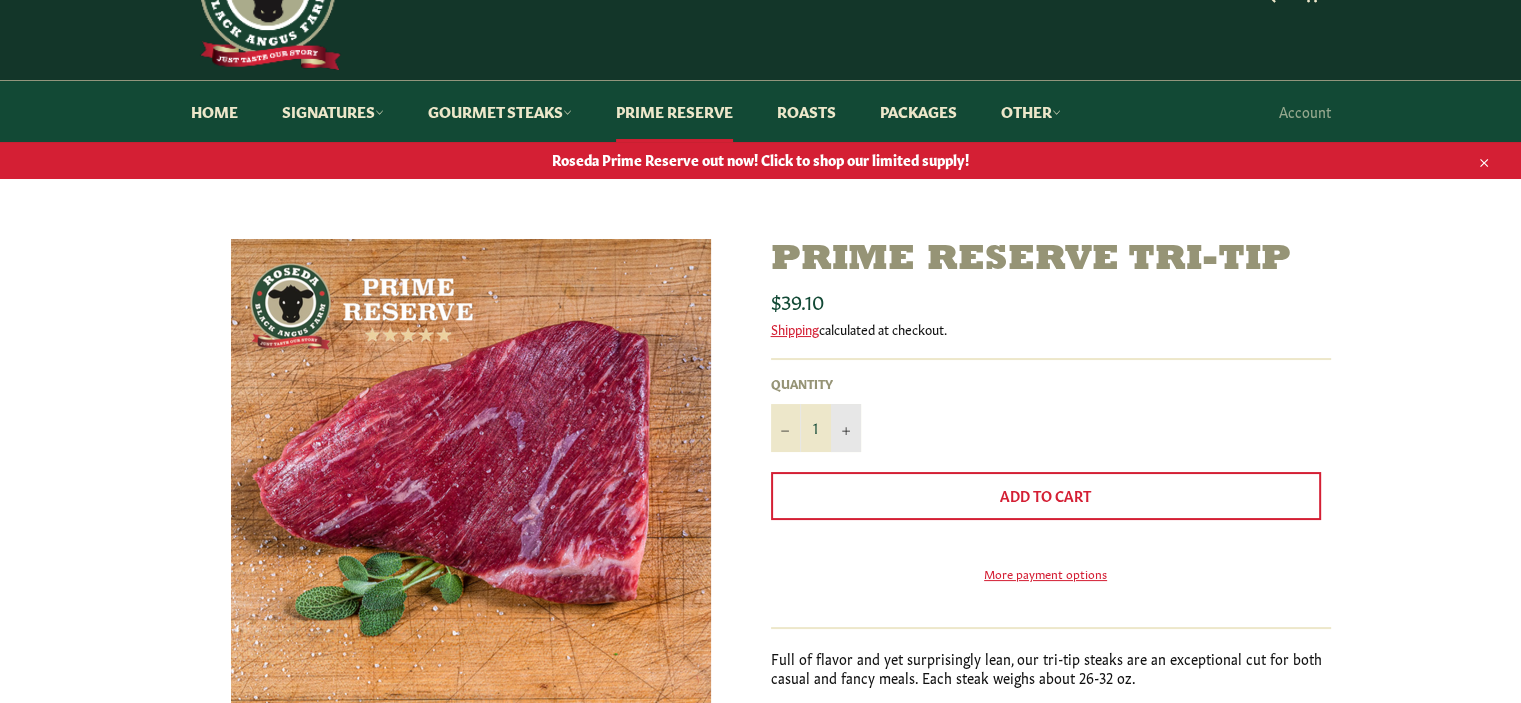 click on "+" at bounding box center [846, 428] 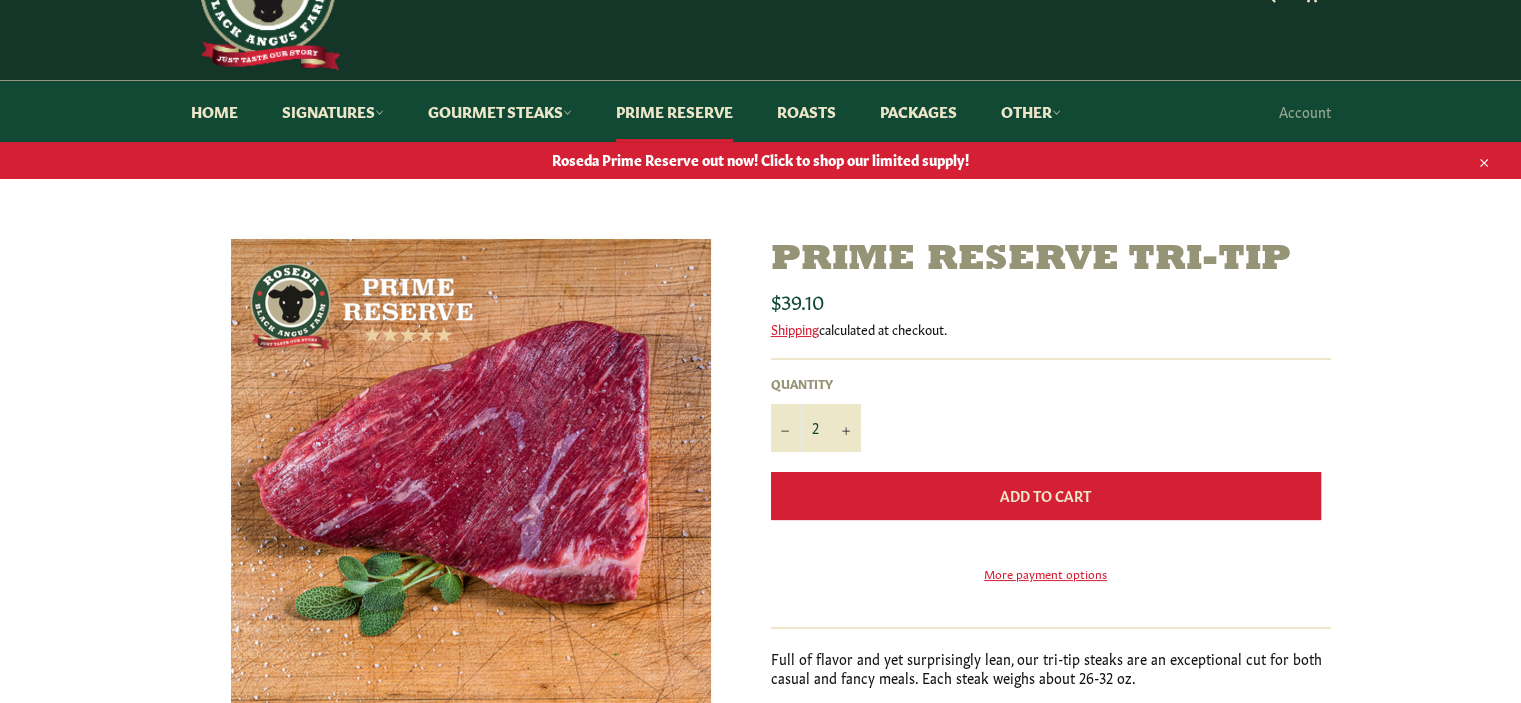 click on "Add to Cart" at bounding box center [1046, 496] 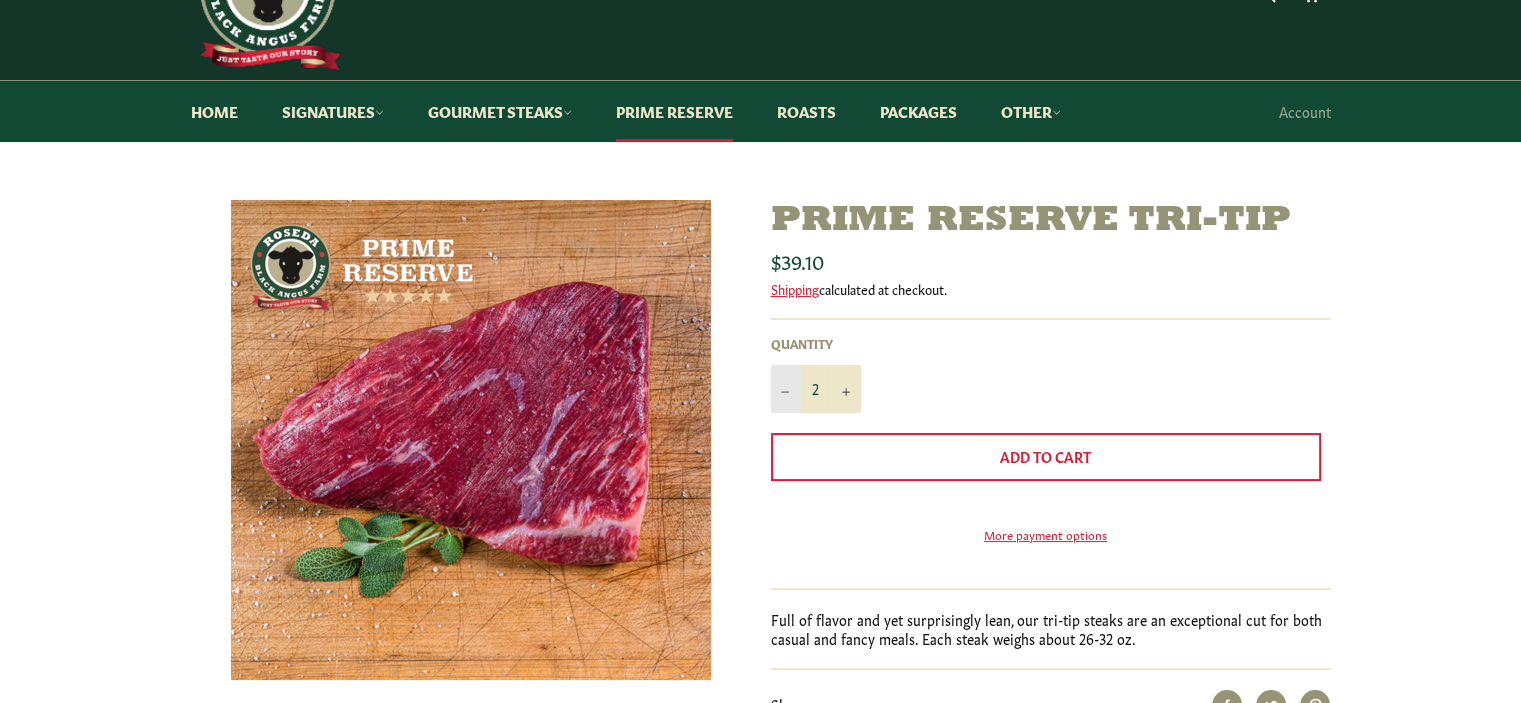 click on "−" at bounding box center [786, 389] 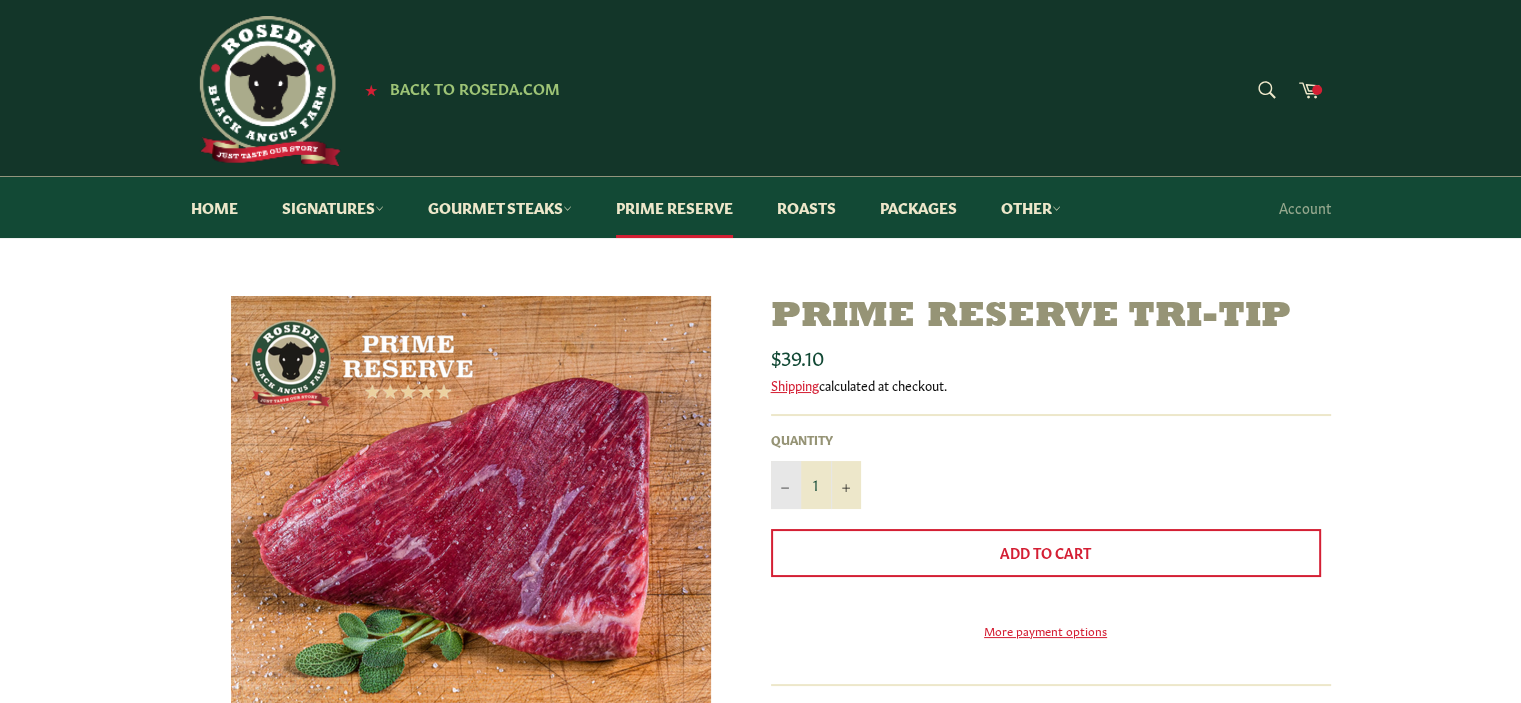 scroll, scrollTop: 0, scrollLeft: 0, axis: both 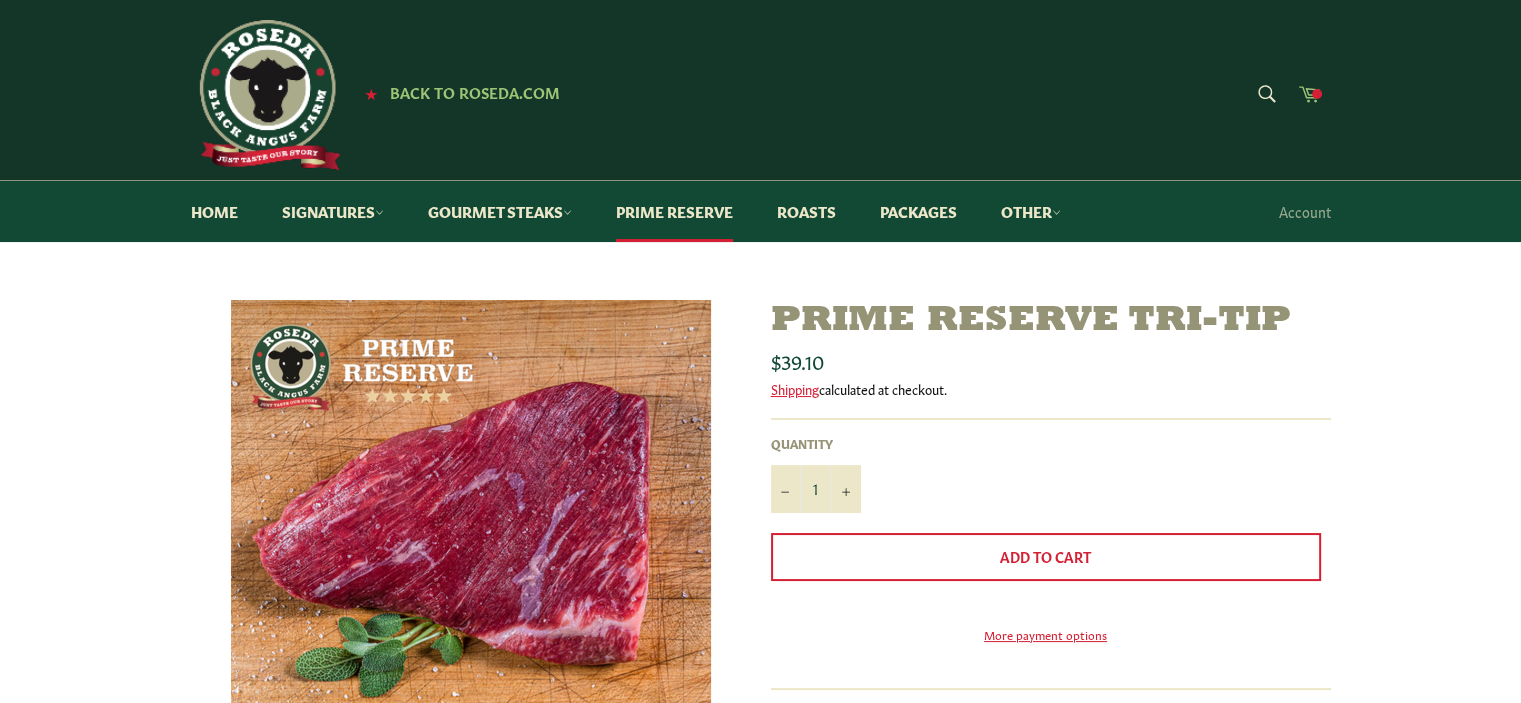 click 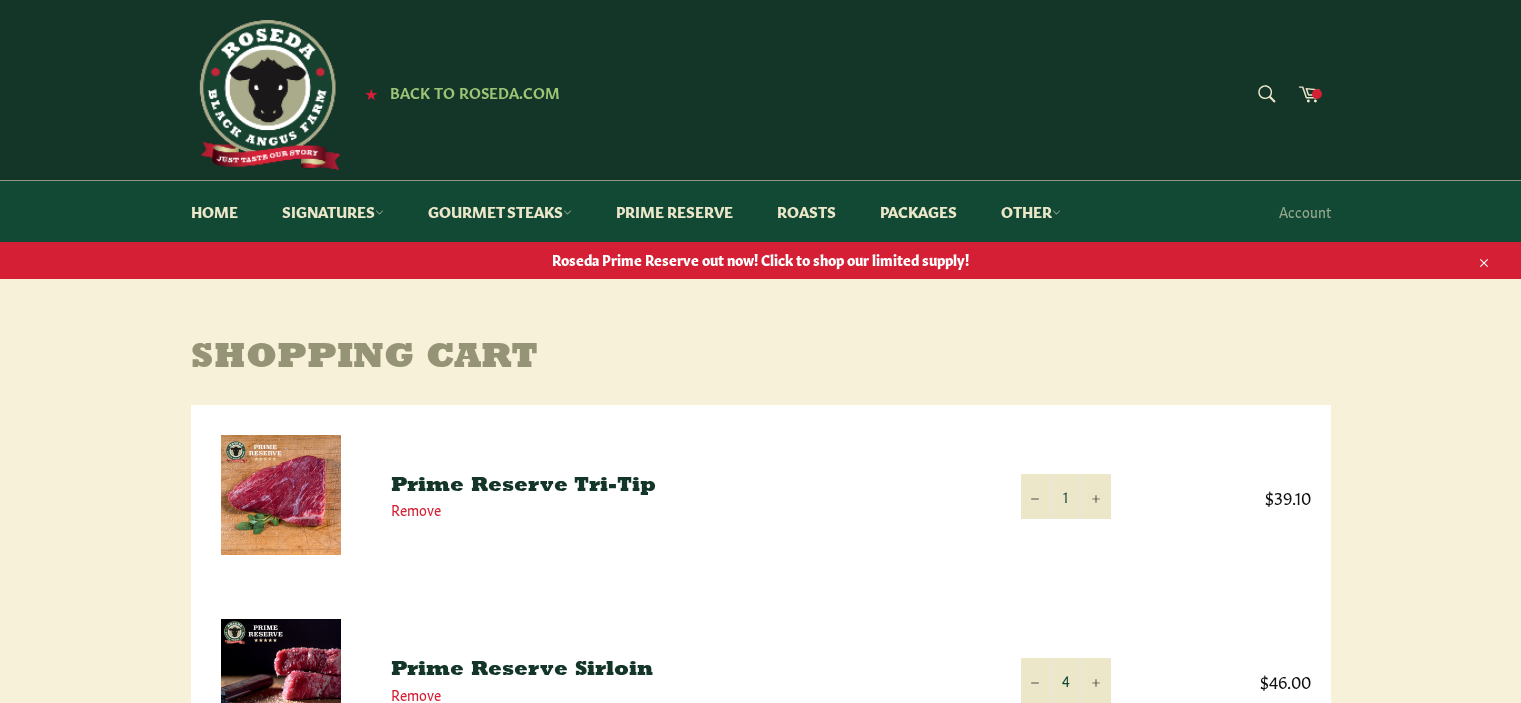 scroll, scrollTop: 0, scrollLeft: 0, axis: both 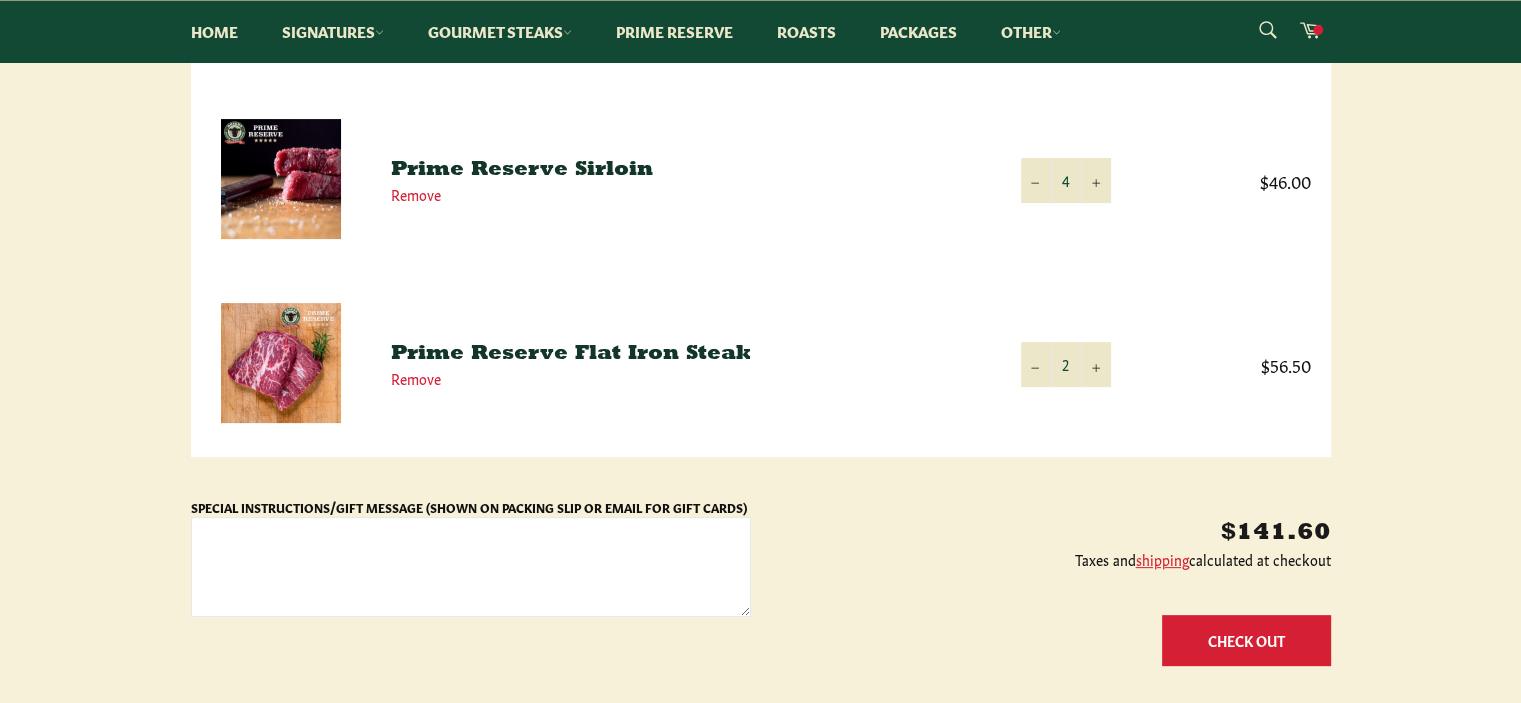 click on "Check Out" at bounding box center [1246, 640] 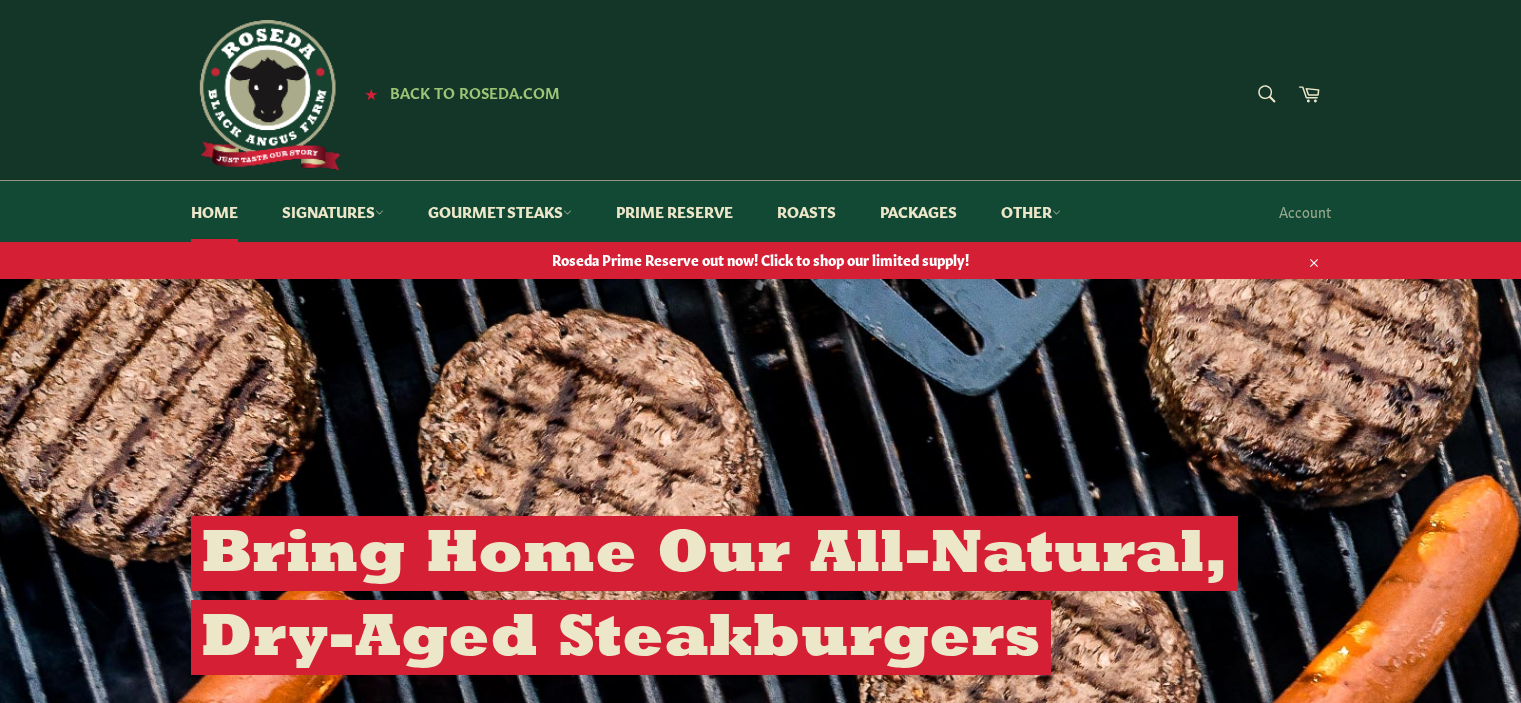 scroll, scrollTop: 0, scrollLeft: 0, axis: both 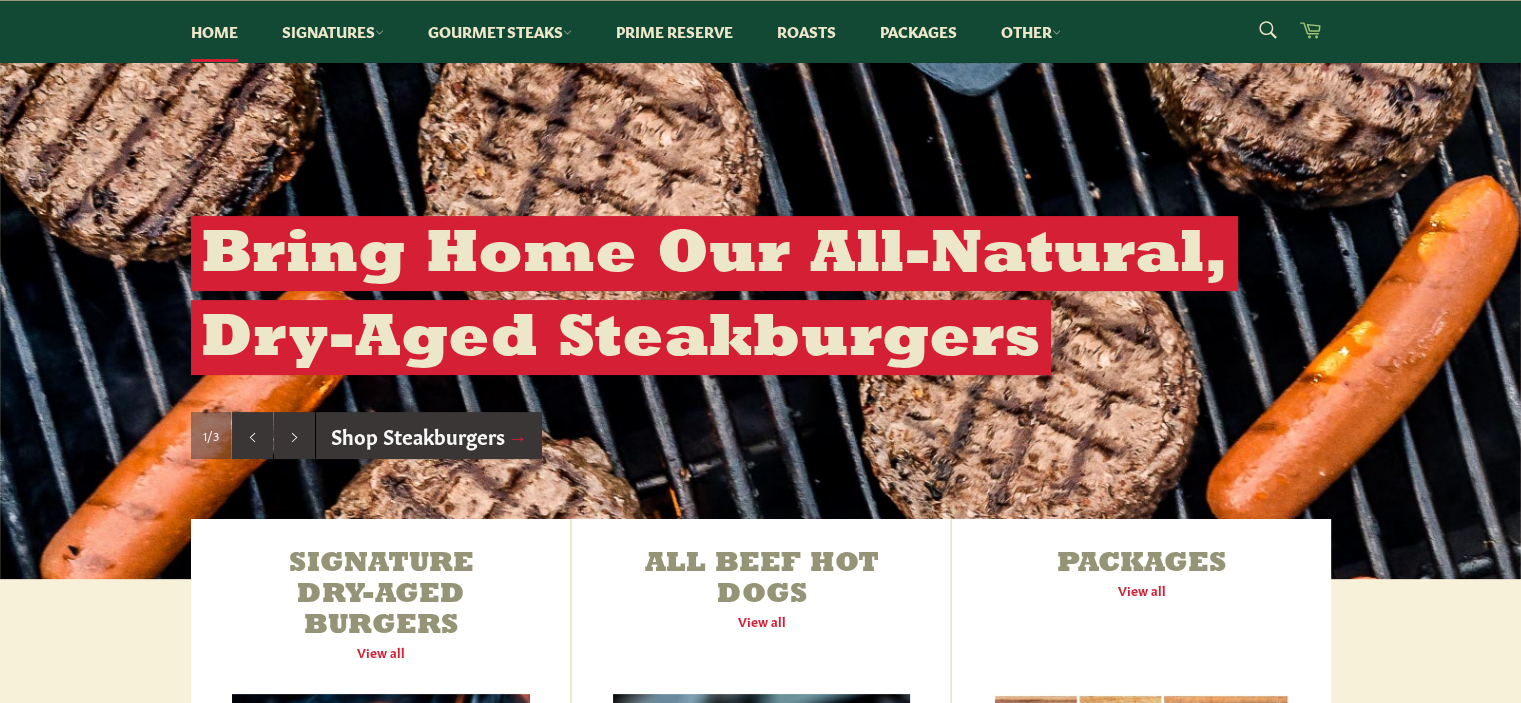 click 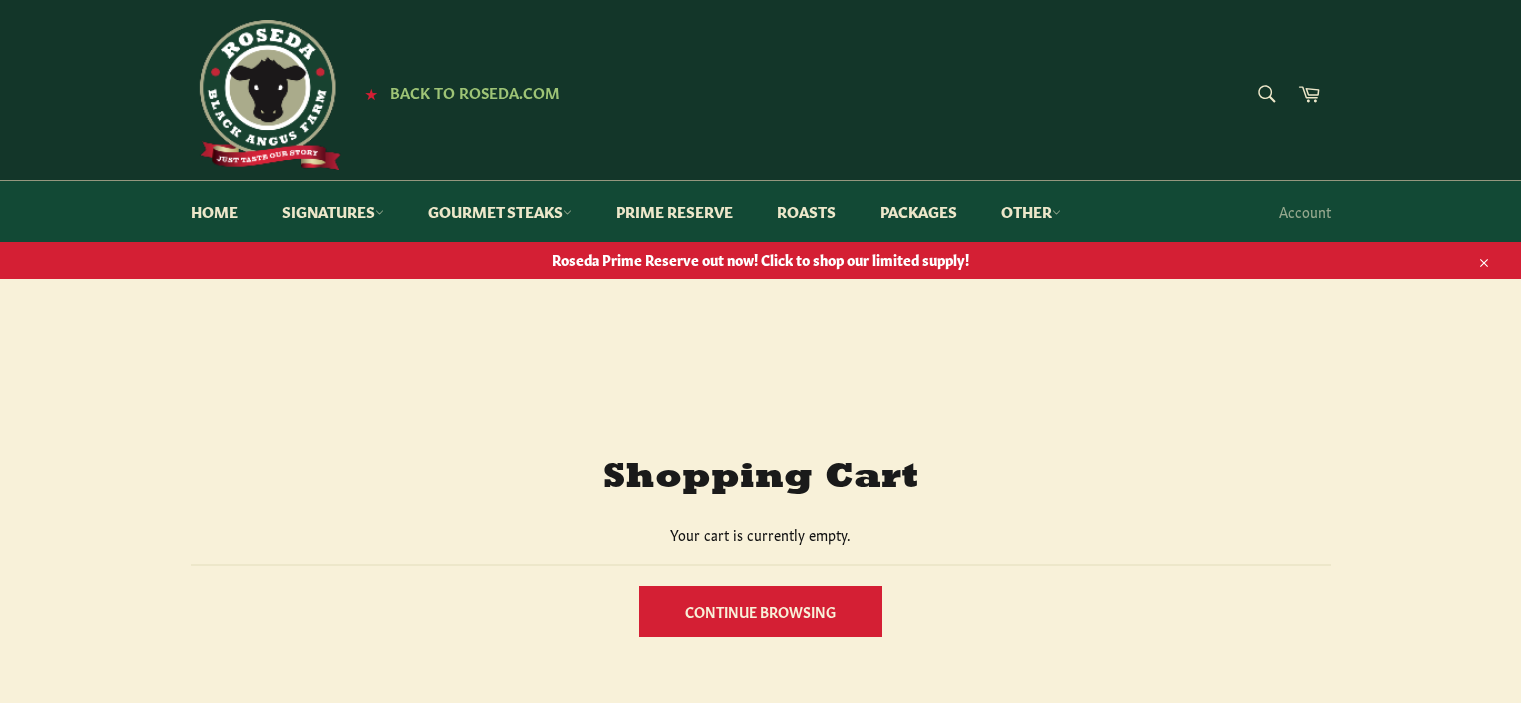 scroll, scrollTop: 0, scrollLeft: 0, axis: both 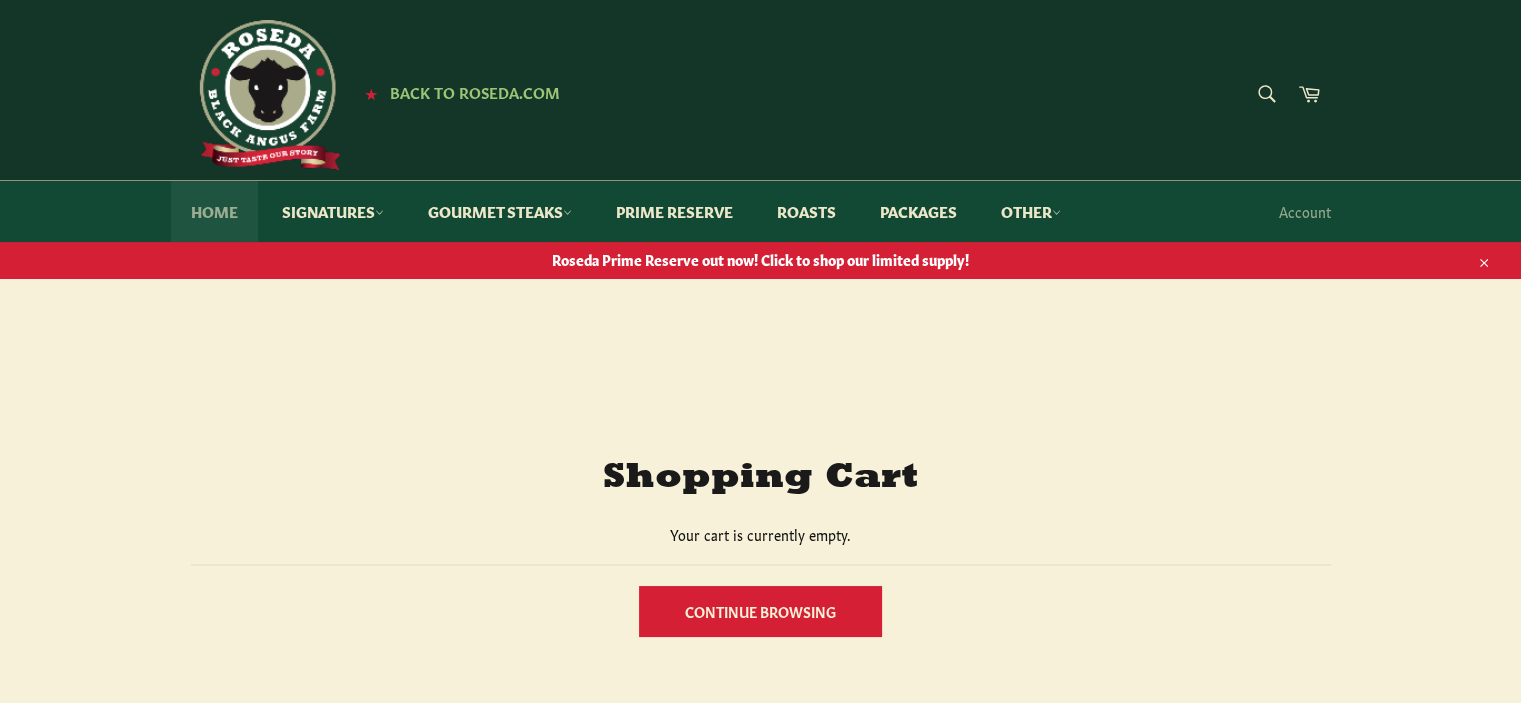 click on "Home" at bounding box center [214, 211] 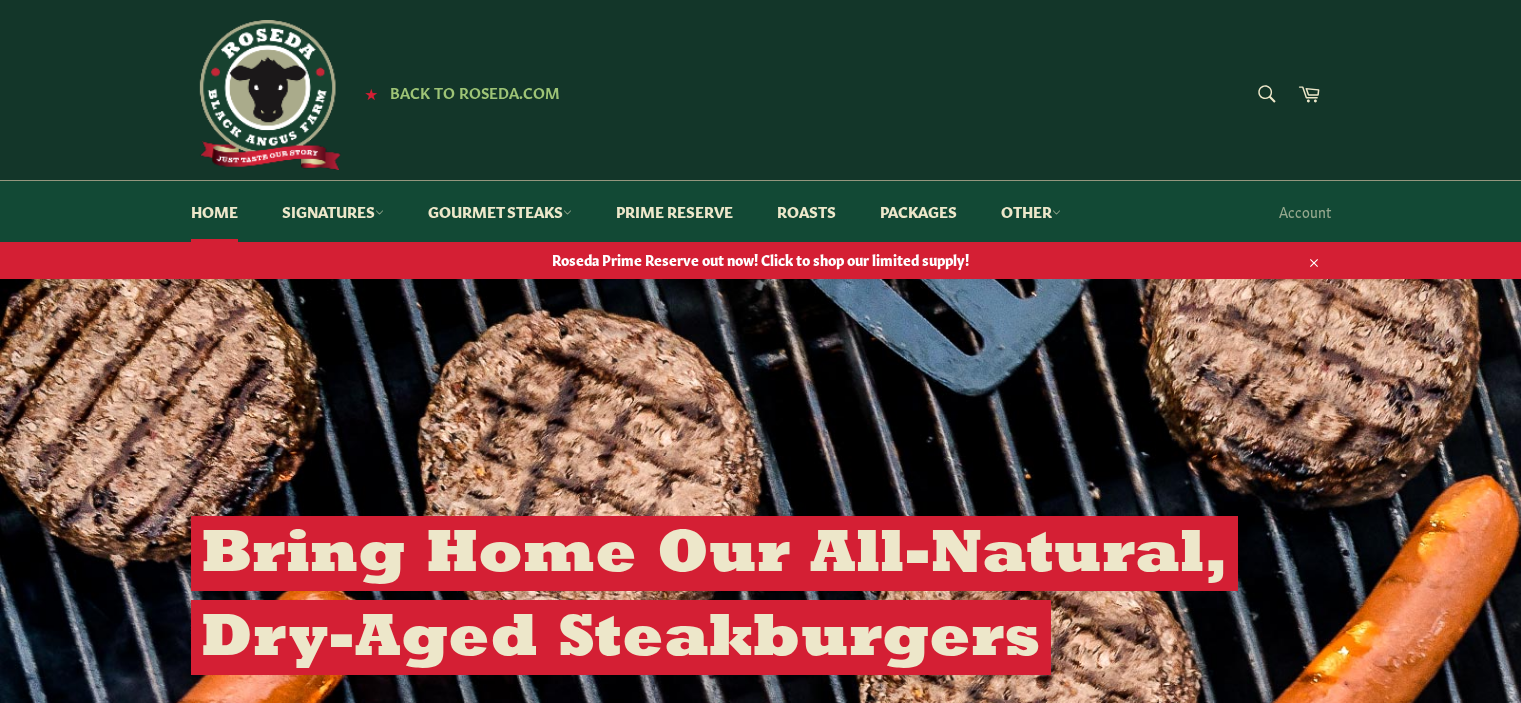 scroll, scrollTop: 0, scrollLeft: 0, axis: both 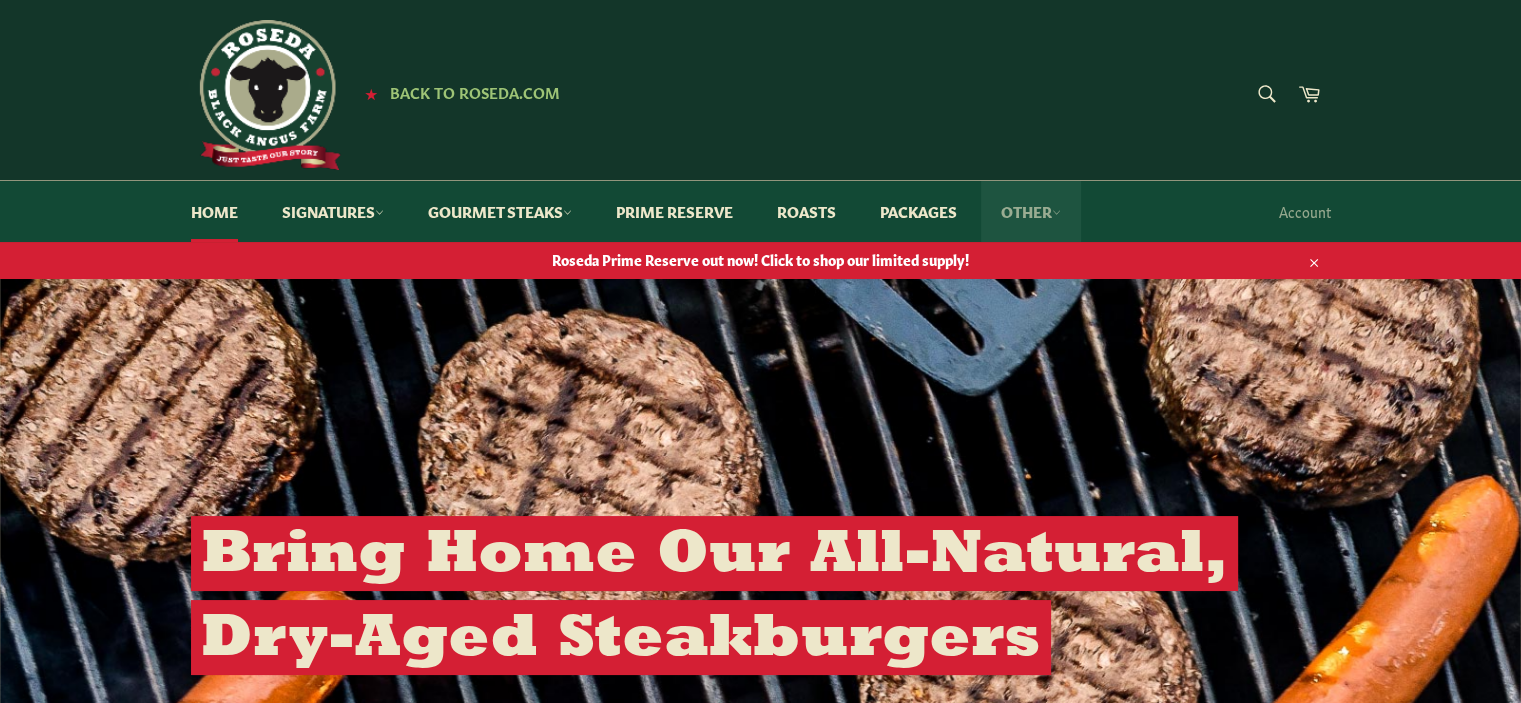click on "Other" at bounding box center [1031, 211] 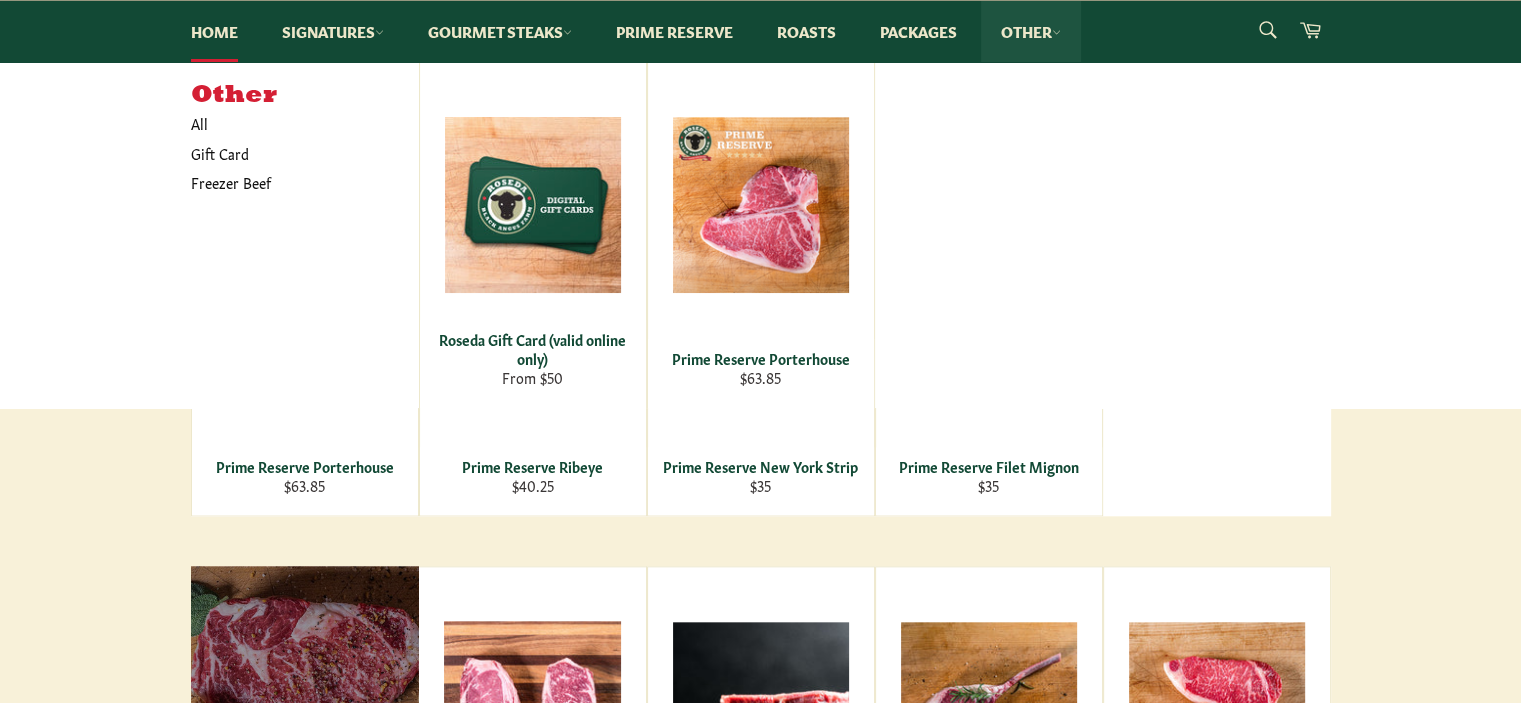 scroll, scrollTop: 1900, scrollLeft: 0, axis: vertical 